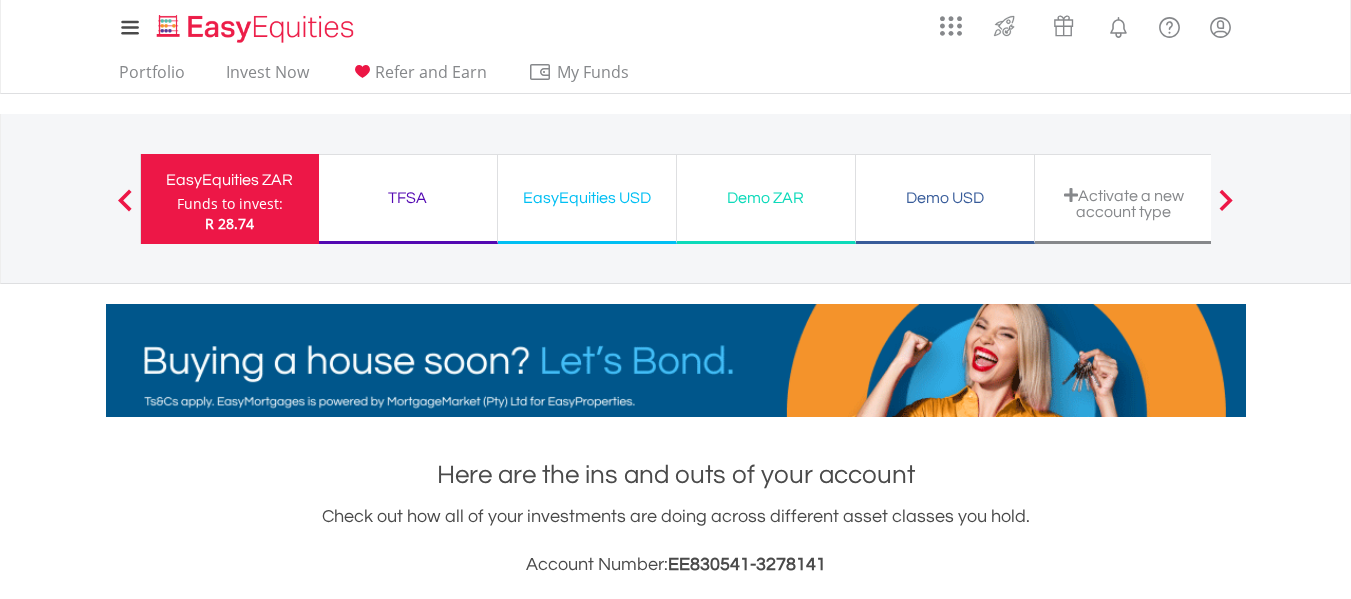 scroll, scrollTop: 0, scrollLeft: 0, axis: both 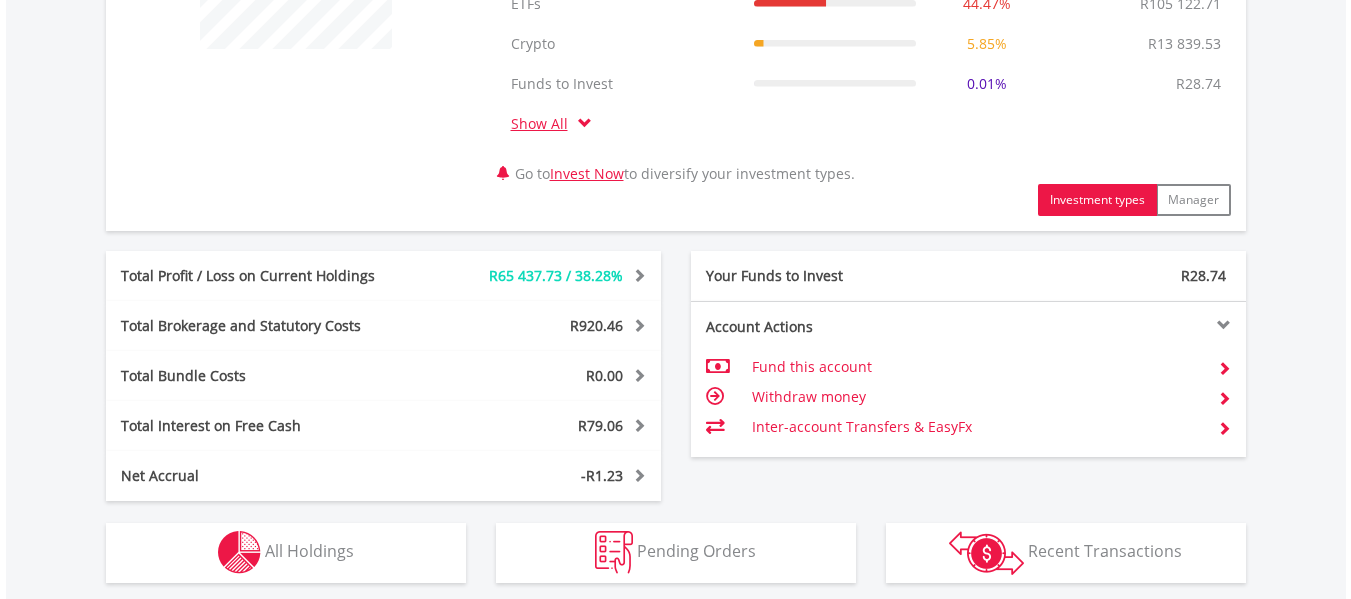 click on "My Investments
Invest Now
New Listings
Sell
My Recurring Investments
Pending Orders
Switch Unit Trusts
Vouchers
Buy a Voucher
Redeem a Voucher" at bounding box center (675, 14) 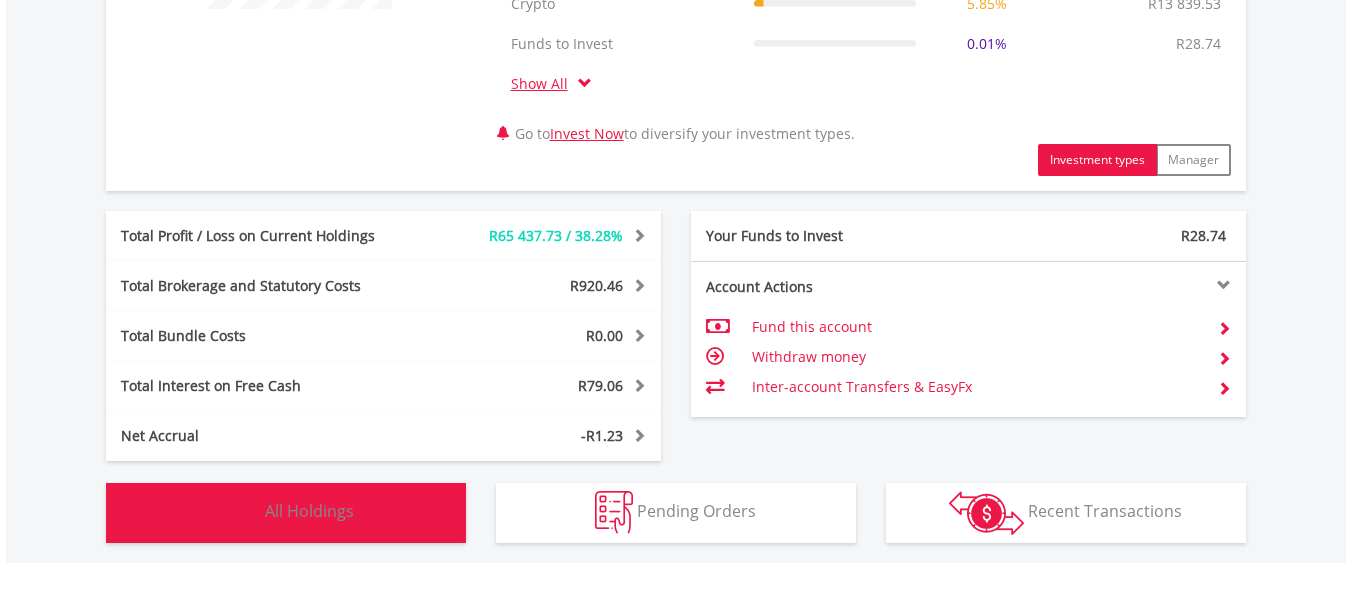 click on "All Holdings" at bounding box center (309, 511) 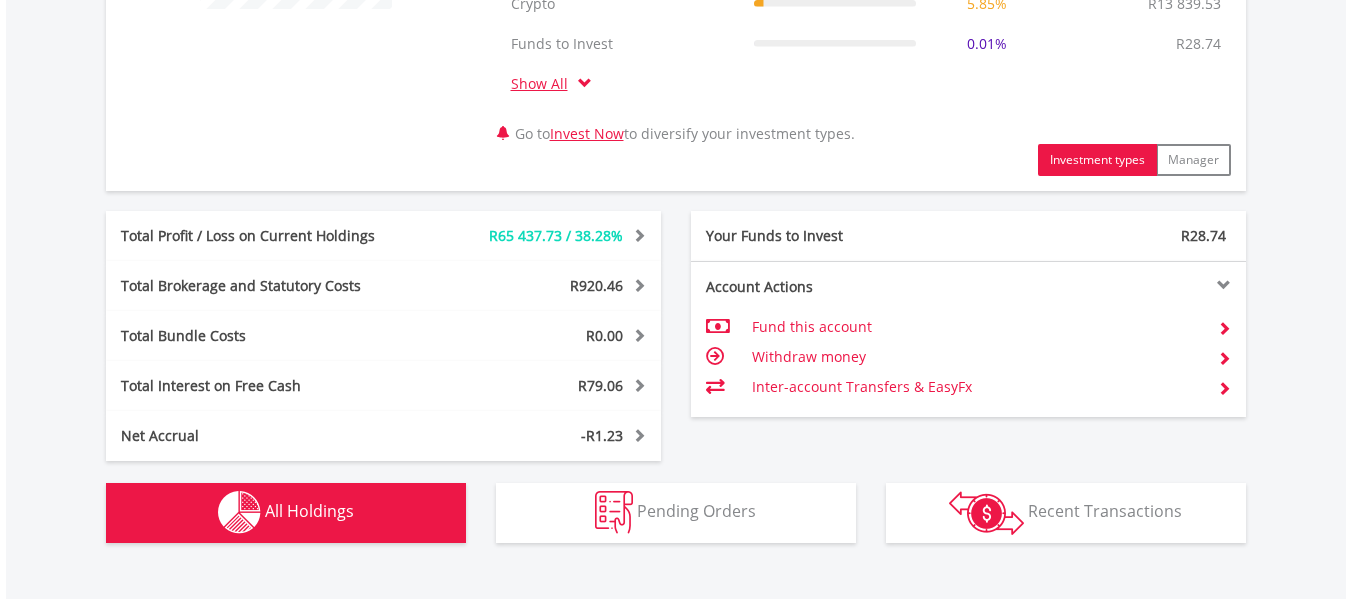 scroll, scrollTop: 1363, scrollLeft: 0, axis: vertical 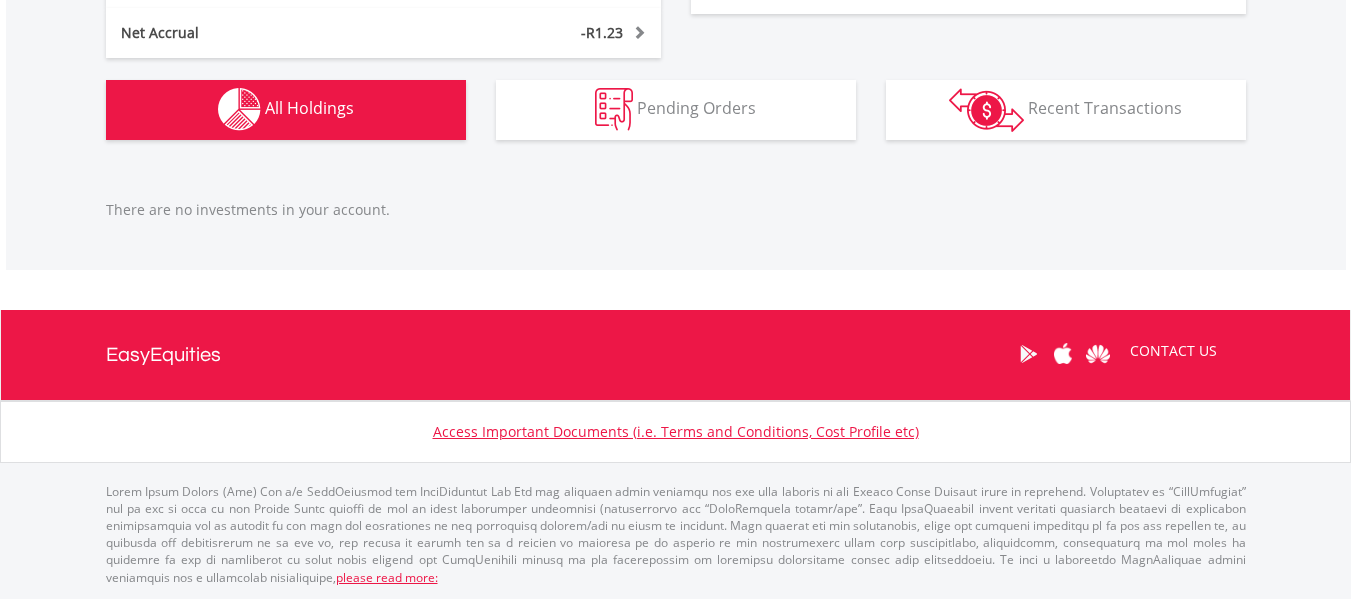 click on "All Holdings" at bounding box center [309, 108] 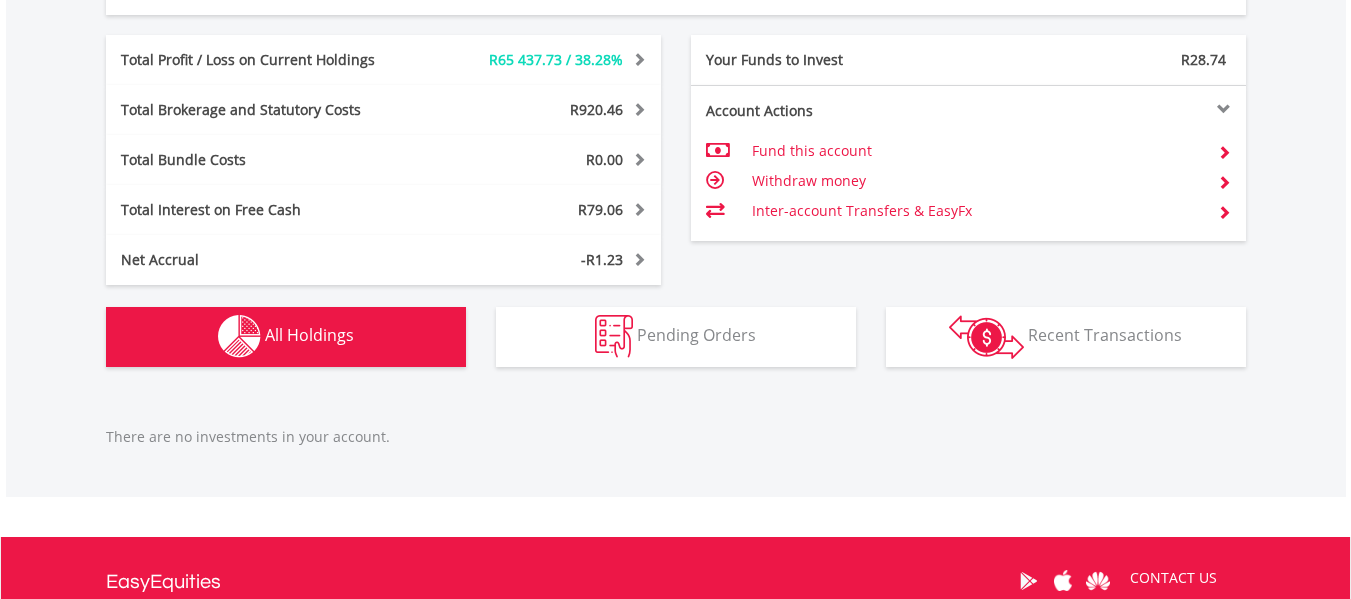 scroll, scrollTop: 1123, scrollLeft: 0, axis: vertical 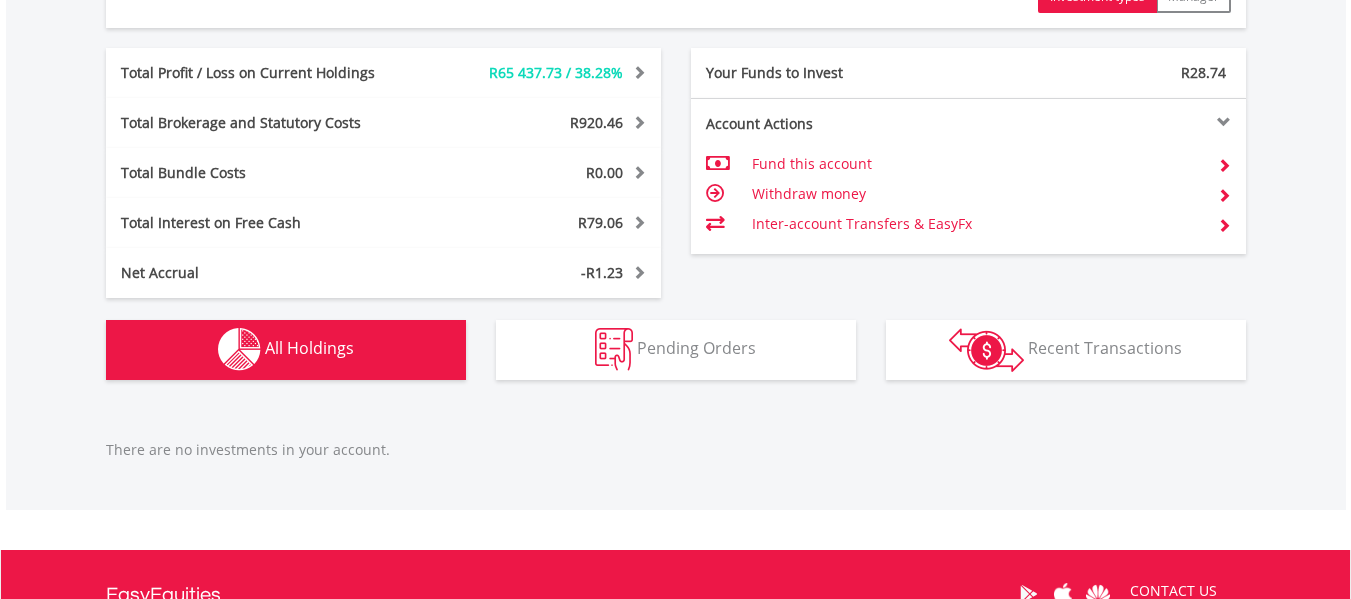 click on "All Holdings" at bounding box center [309, 348] 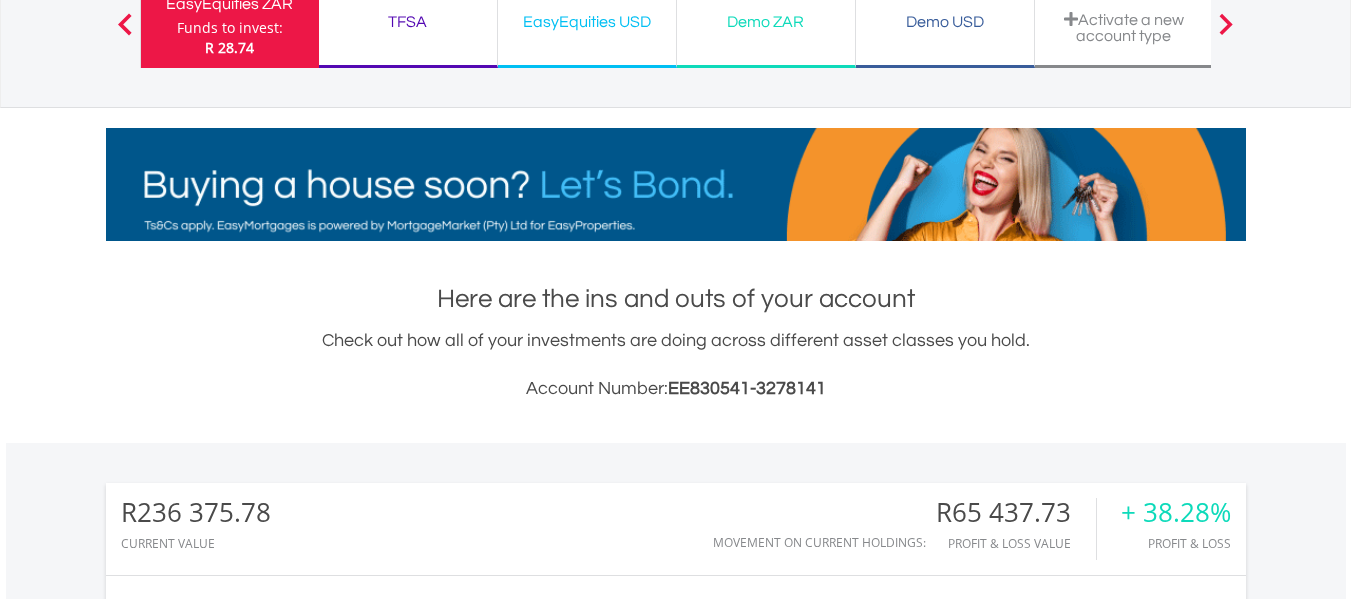 scroll, scrollTop: 123, scrollLeft: 0, axis: vertical 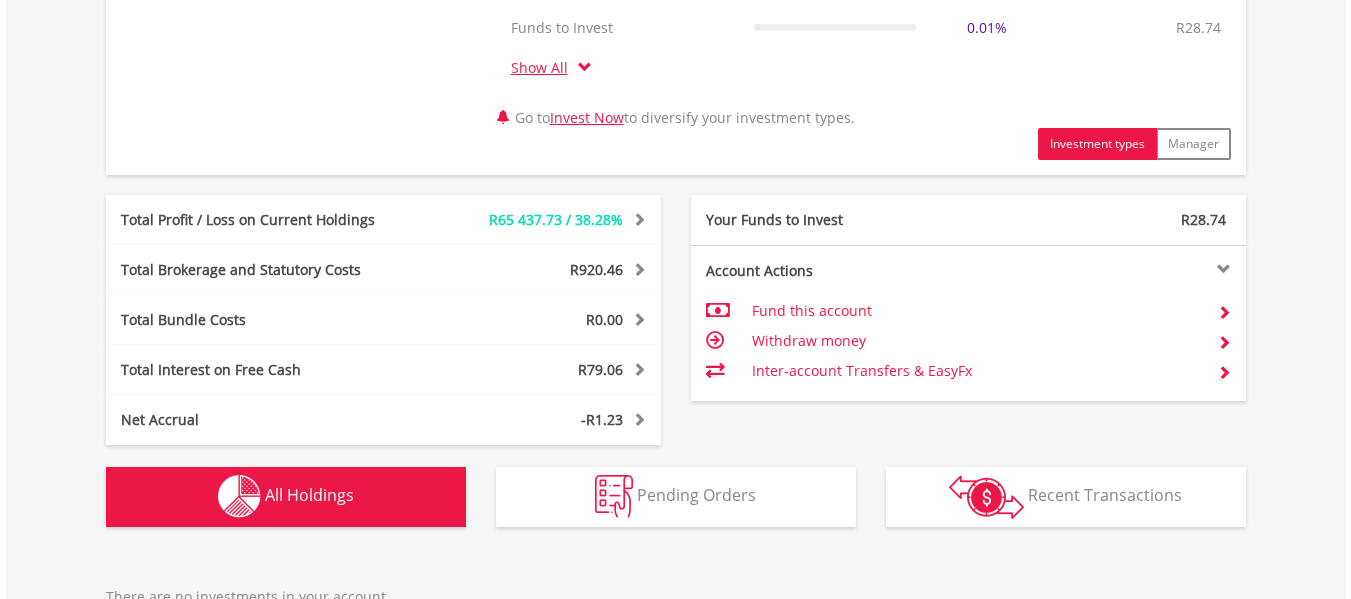 click on "Holdings
All Holdings" at bounding box center (286, 497) 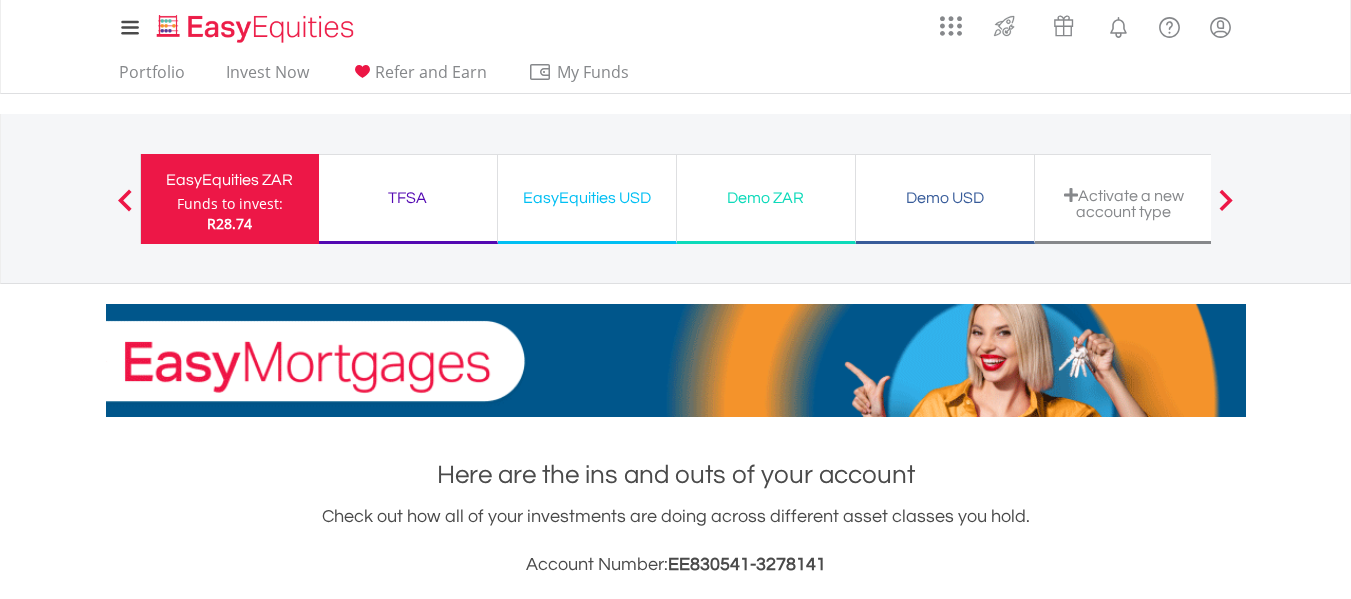 scroll, scrollTop: 776, scrollLeft: 0, axis: vertical 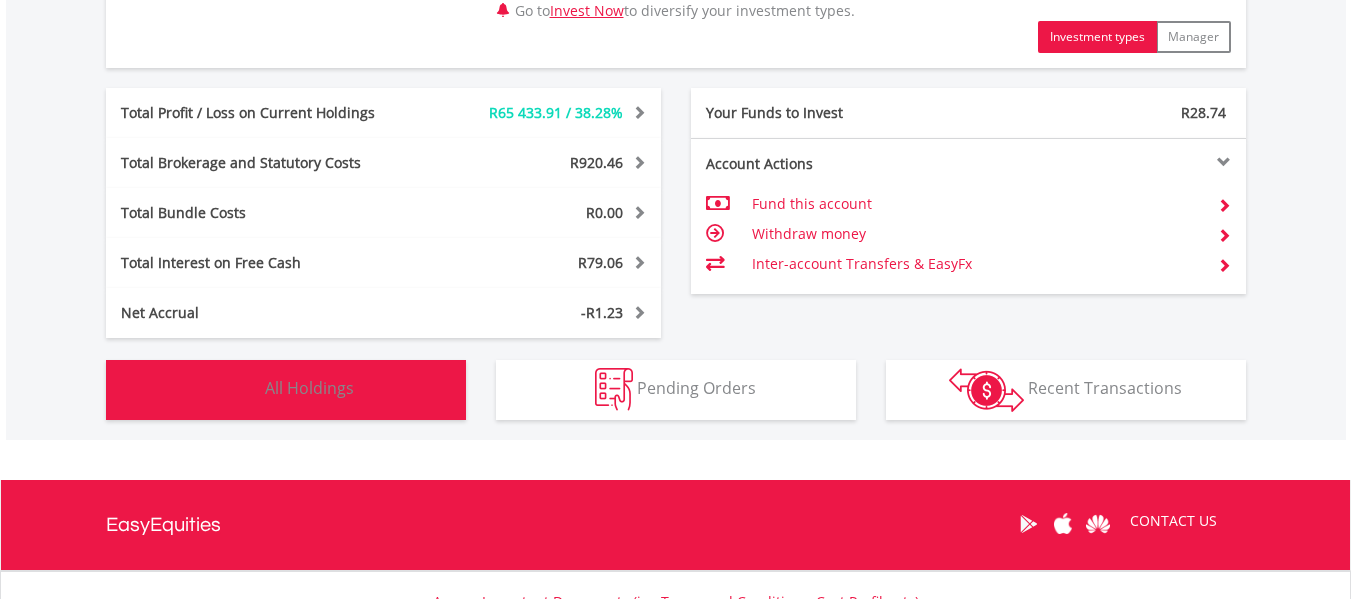 click on "All Holdings" at bounding box center (309, 388) 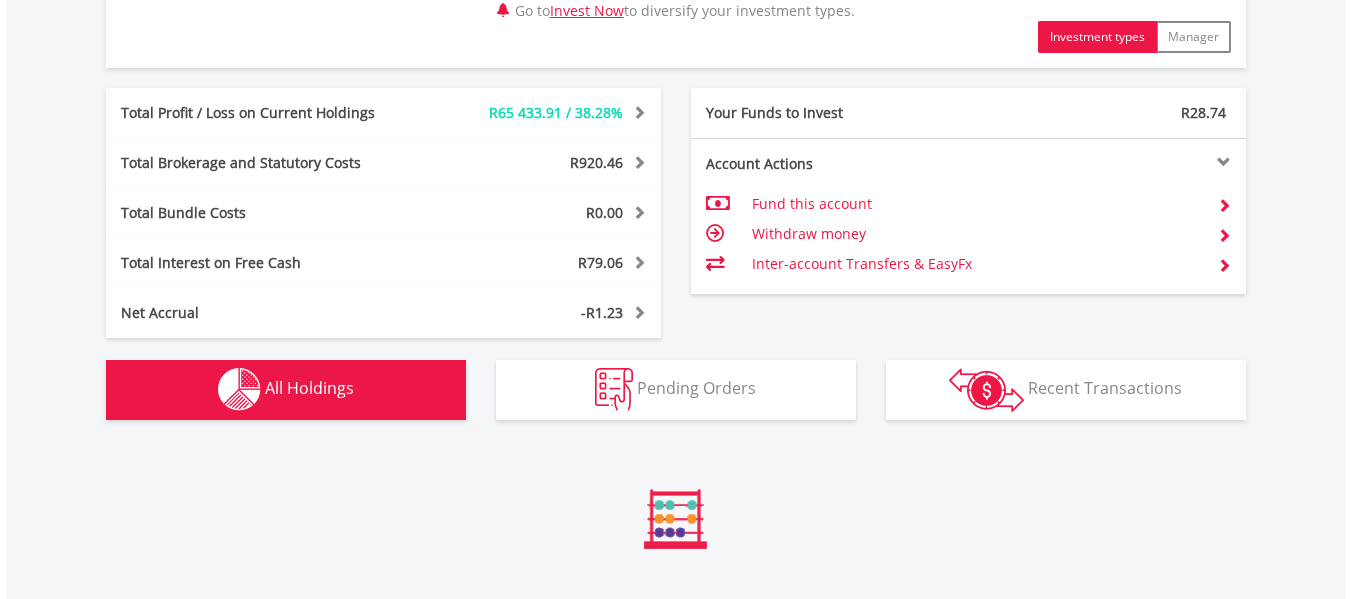 scroll, scrollTop: 1563, scrollLeft: 0, axis: vertical 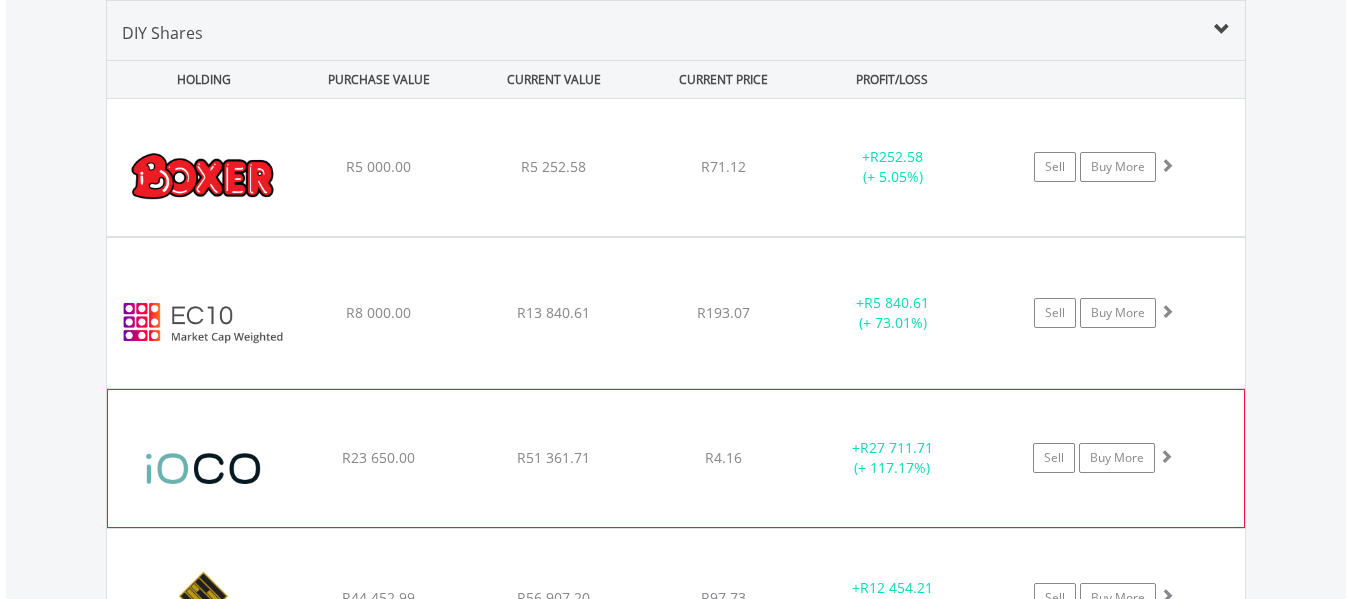 click at bounding box center [1166, 456] 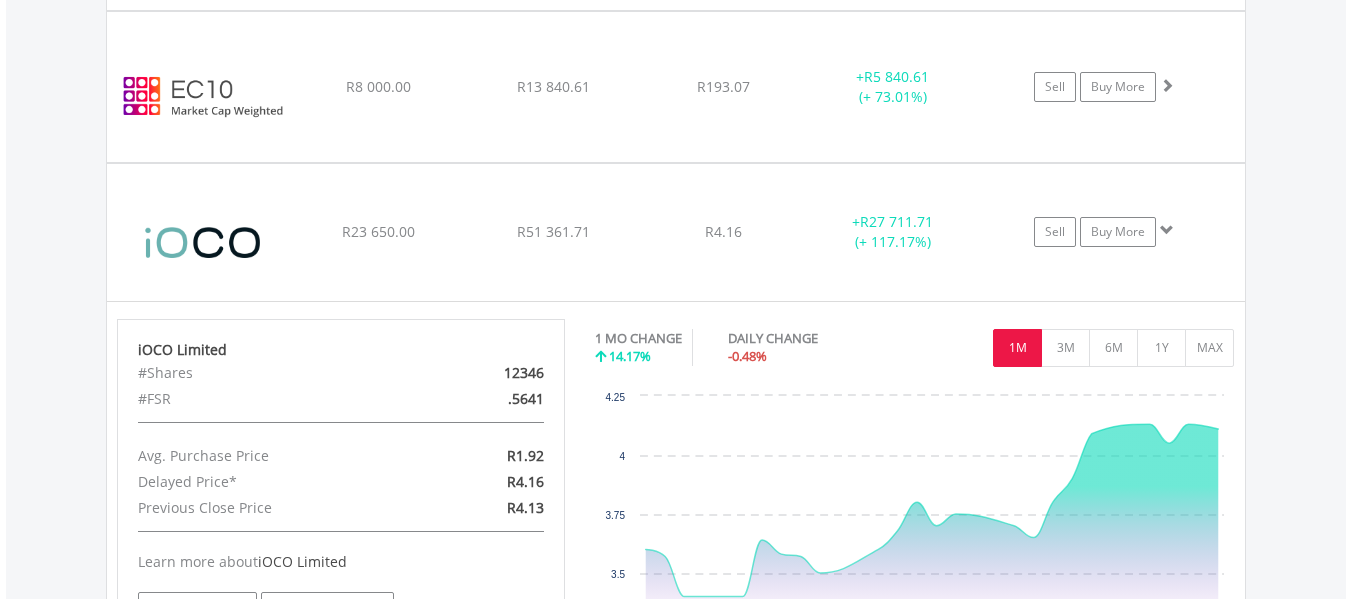 scroll, scrollTop: 1883, scrollLeft: 0, axis: vertical 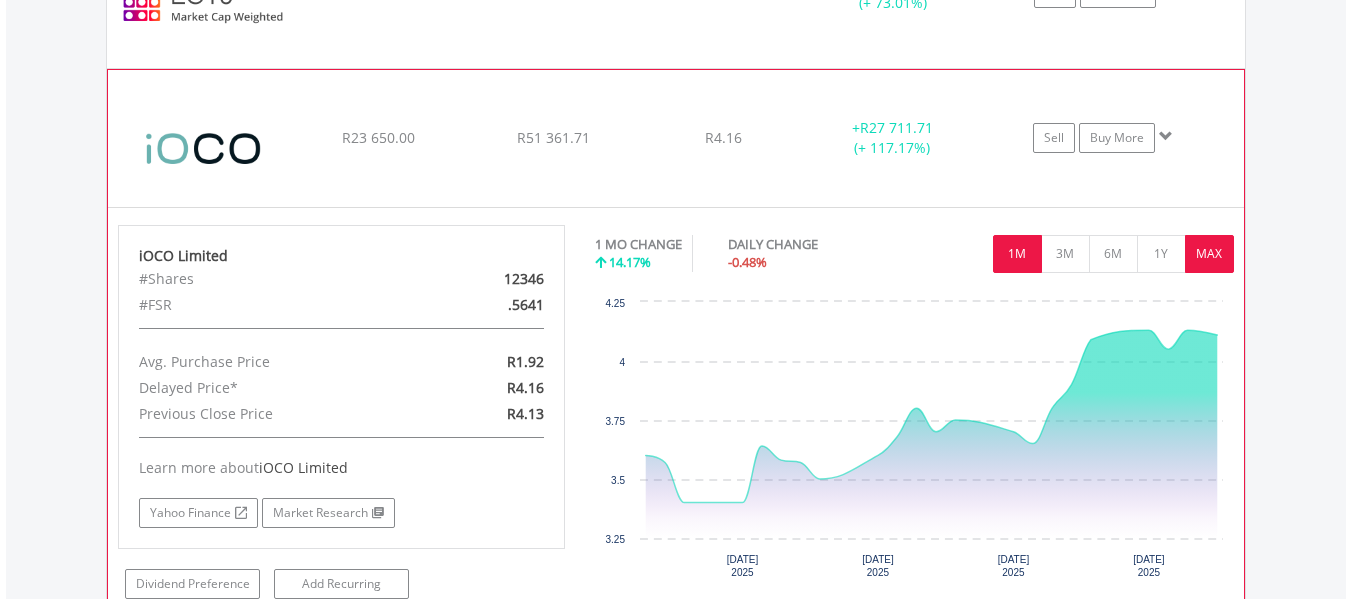 click on "MAX" at bounding box center [1209, 254] 